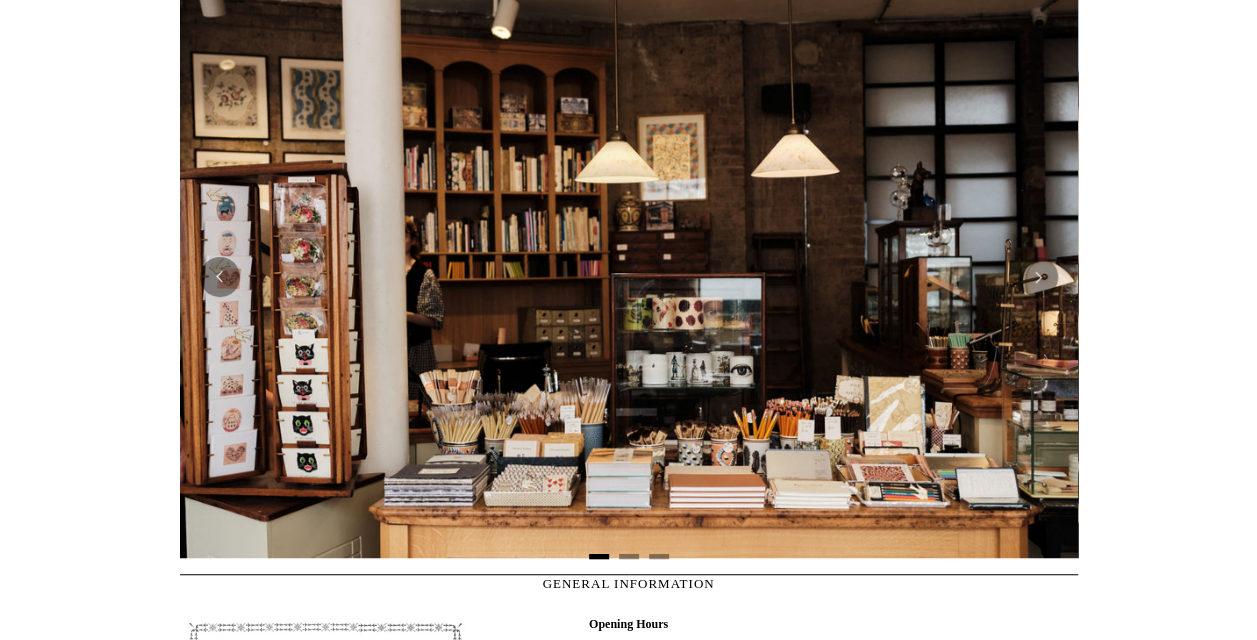 scroll, scrollTop: 416, scrollLeft: 0, axis: vertical 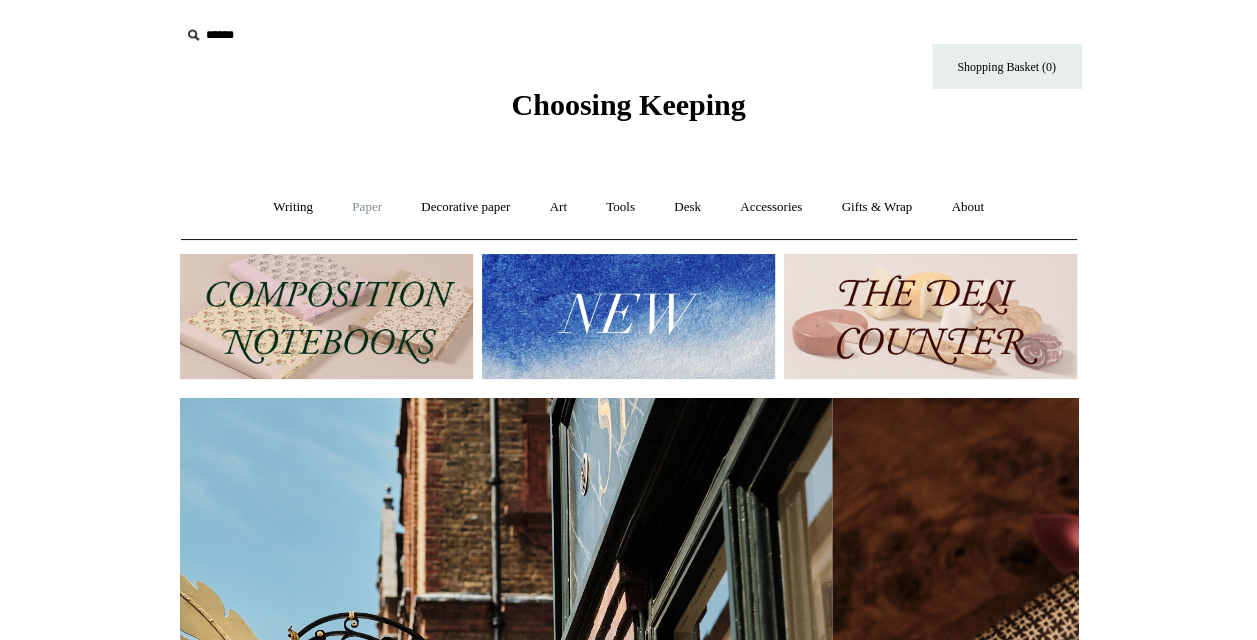 click on "Paper +" at bounding box center [367, 207] 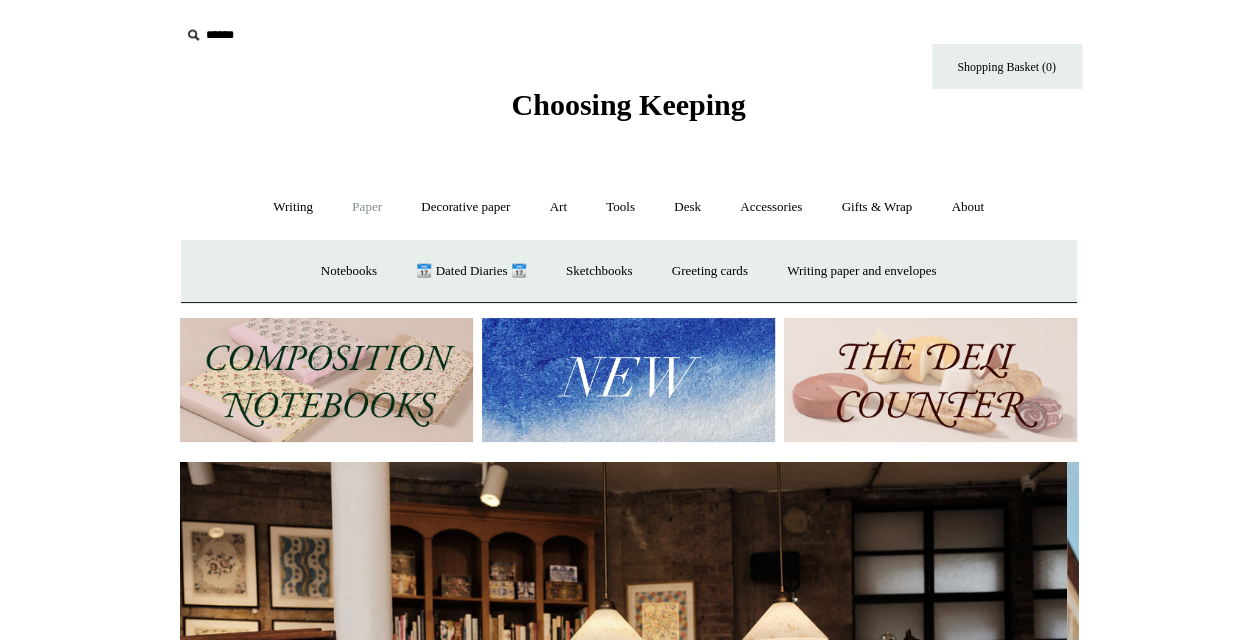 scroll, scrollTop: 0, scrollLeft: 0, axis: both 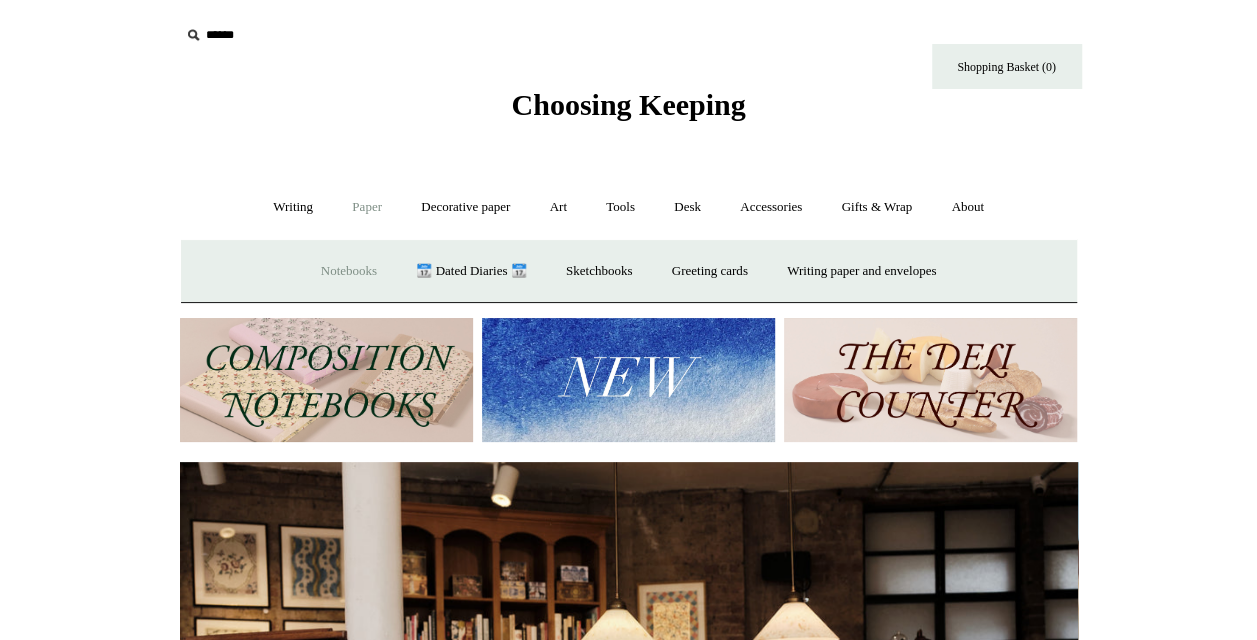 click on "Notebooks +" at bounding box center [349, 271] 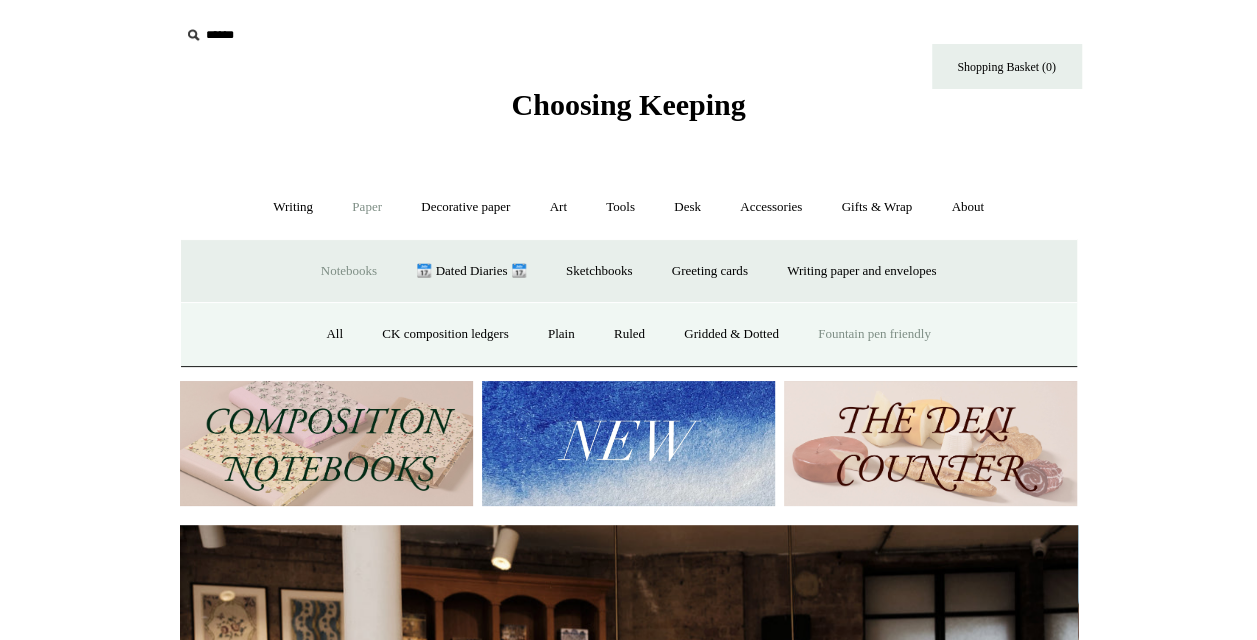 click on "Fountain pen friendly" at bounding box center [874, 334] 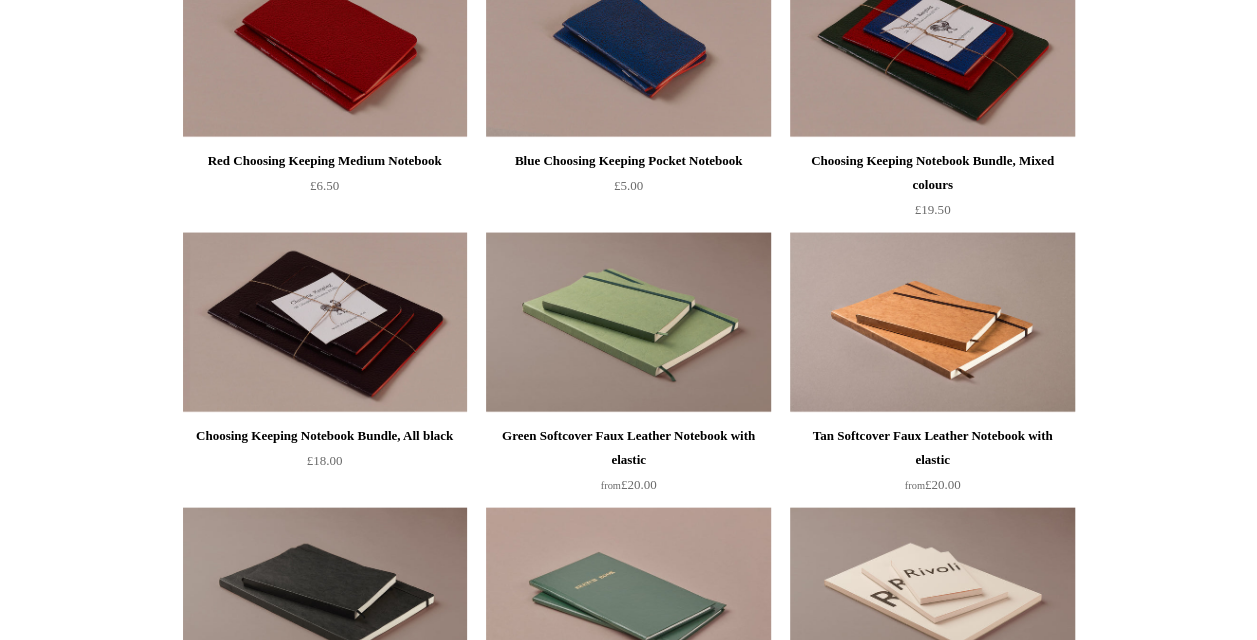 scroll, scrollTop: 2019, scrollLeft: 0, axis: vertical 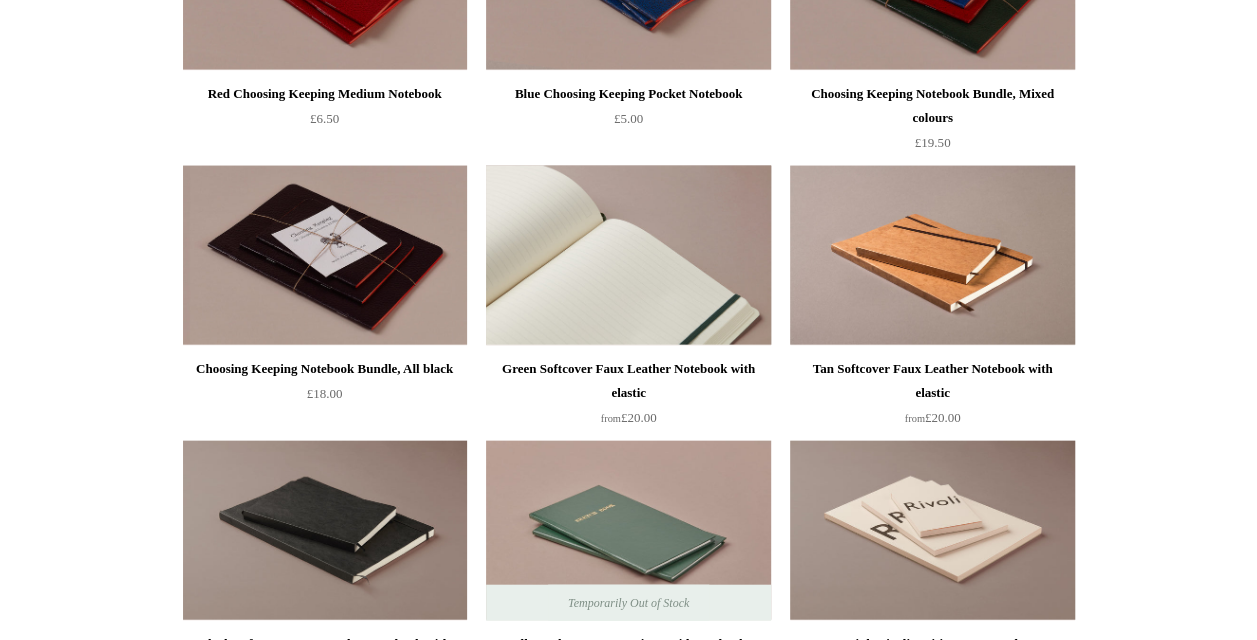 click at bounding box center (628, 256) 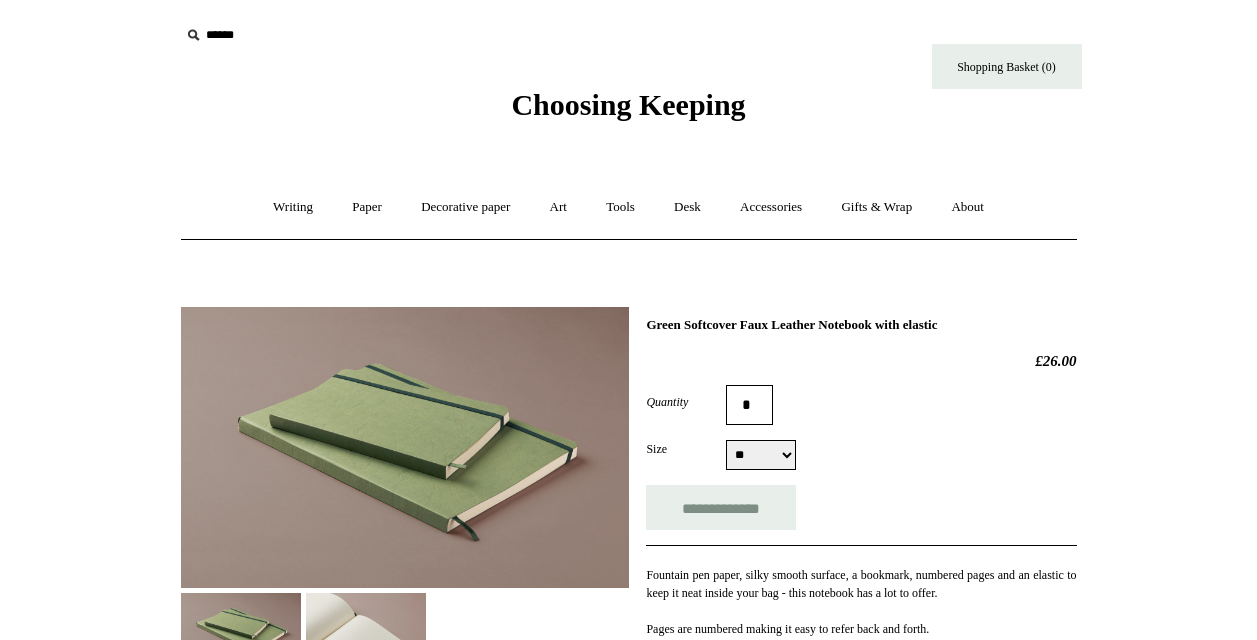 select on "**" 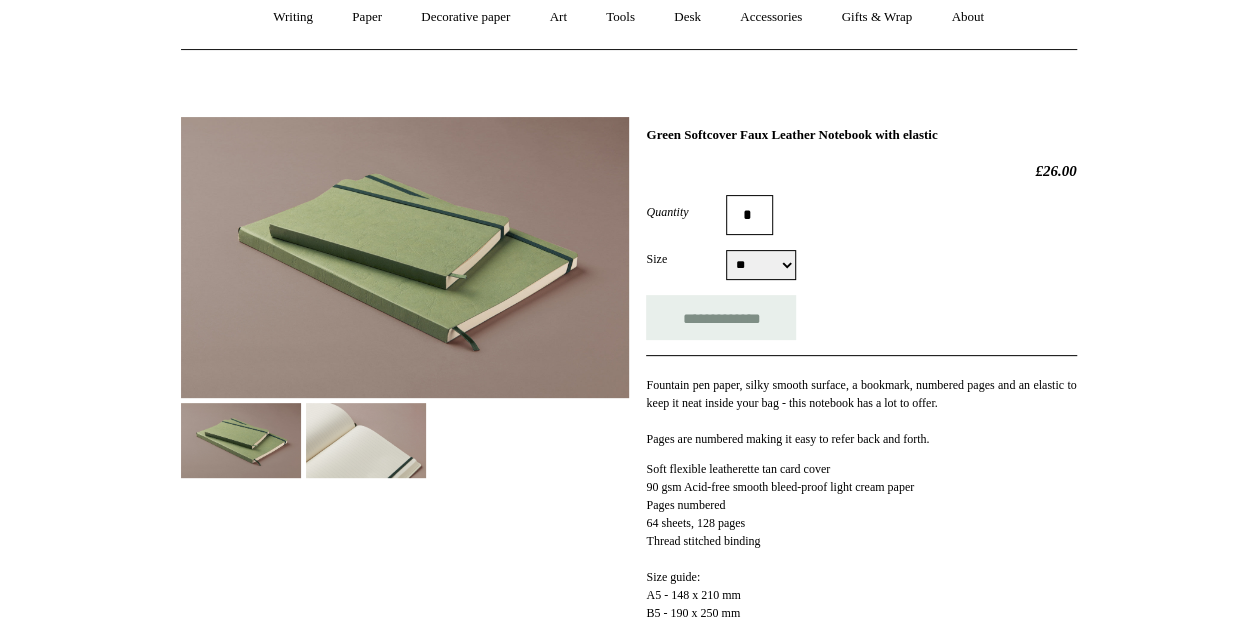 scroll, scrollTop: 252, scrollLeft: 0, axis: vertical 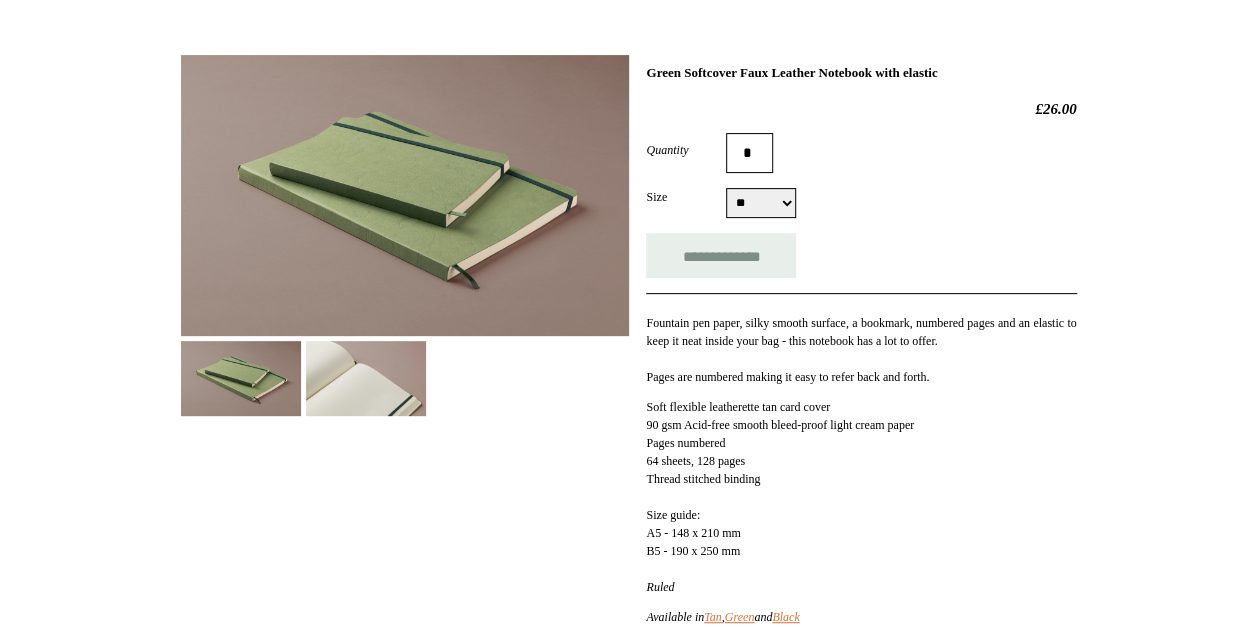 click at bounding box center (366, 378) 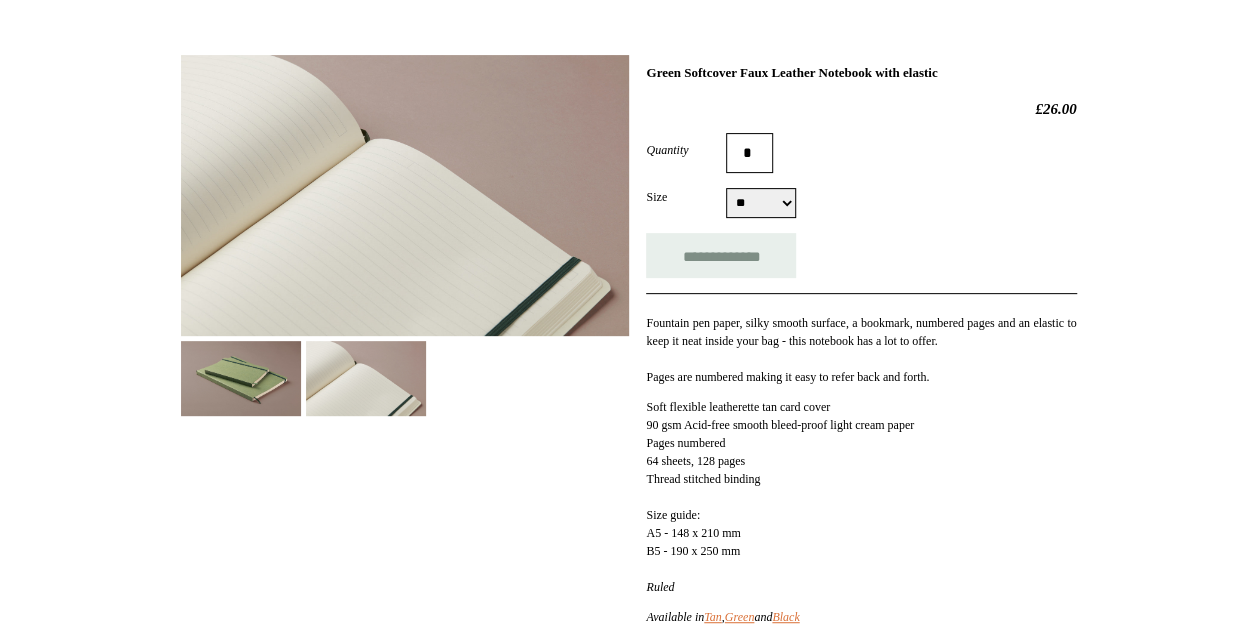 click at bounding box center [241, 378] 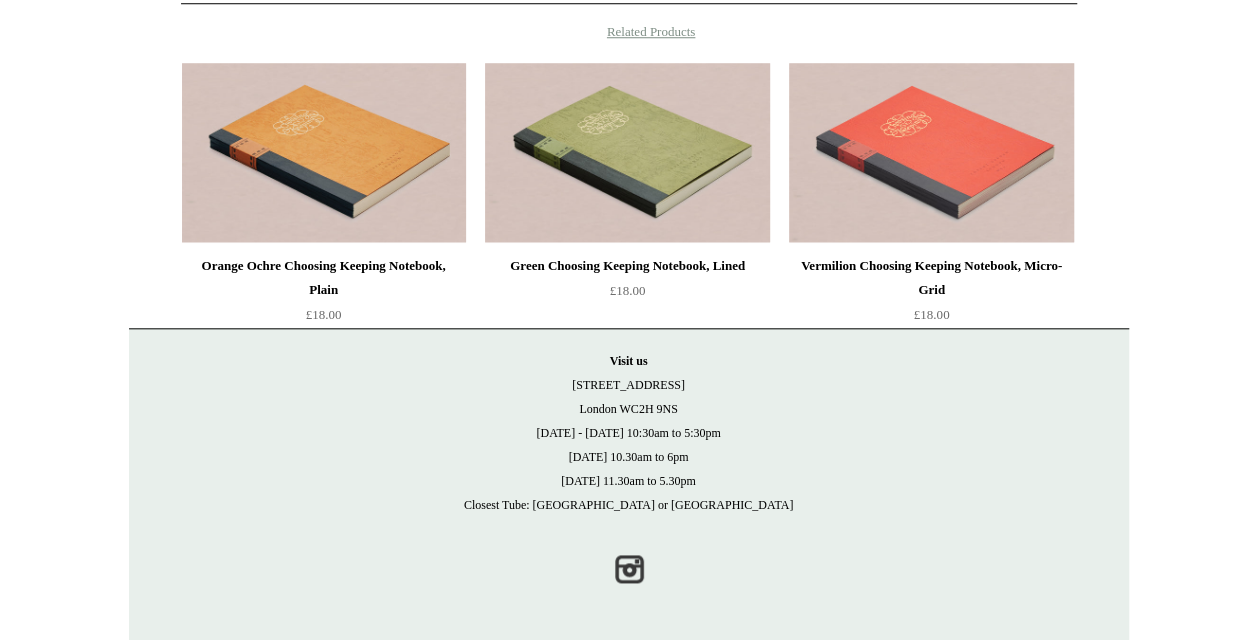 scroll, scrollTop: 0, scrollLeft: 0, axis: both 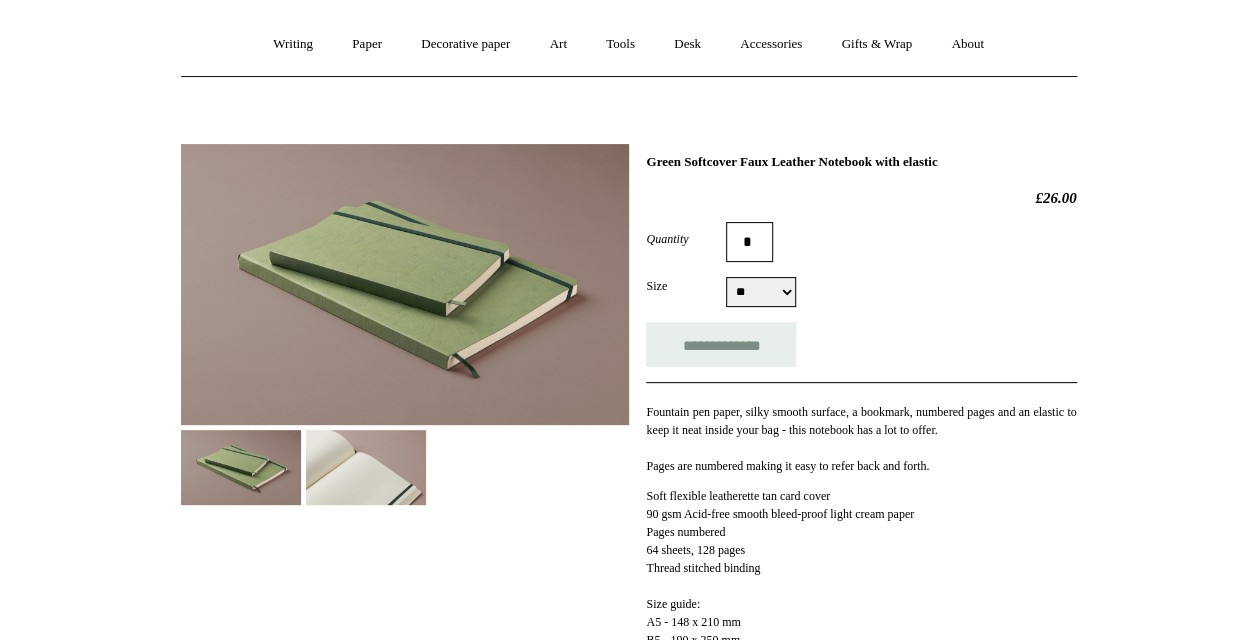 click on "Menu
Choosing Keeping
*
Shipping Information
Shopping Basket (0)
*
⤺
+ +" at bounding box center (628, 606) 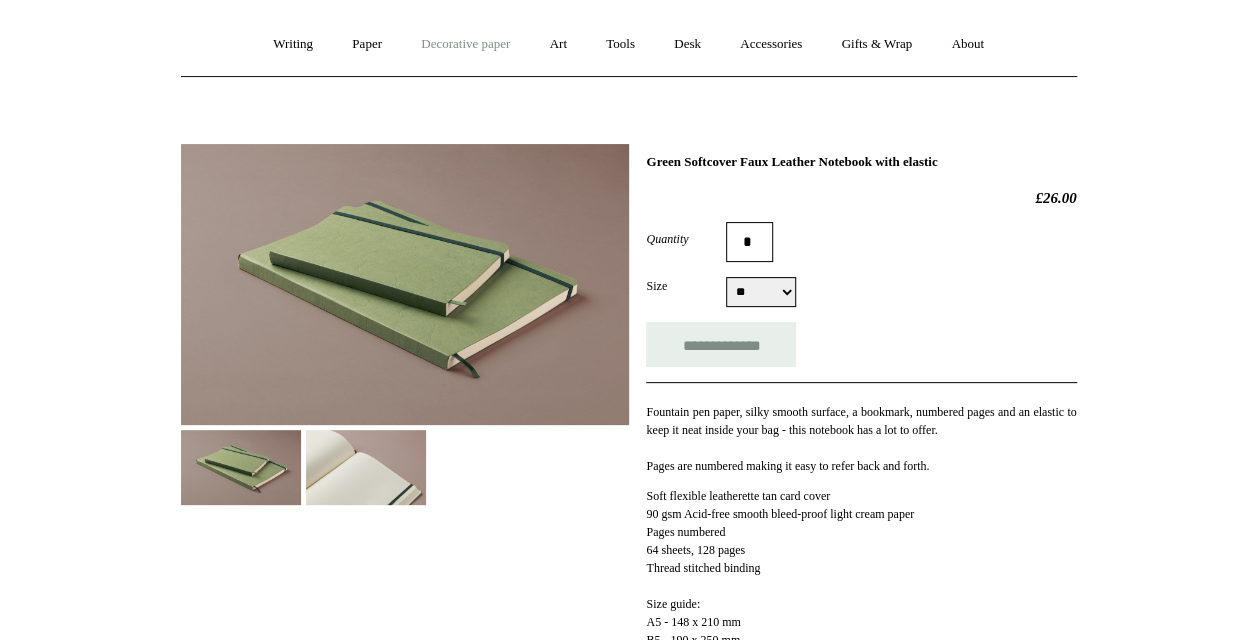 click on "Decorative paper +" at bounding box center [465, 44] 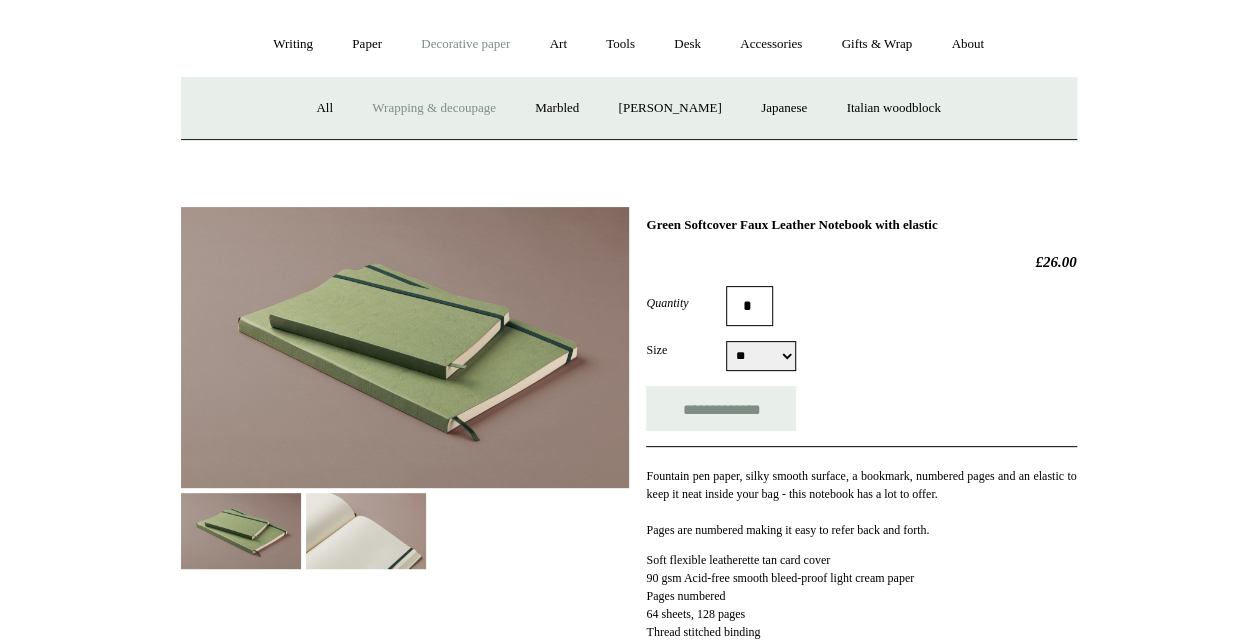 click on "Wrapping & decoupage" at bounding box center (434, 108) 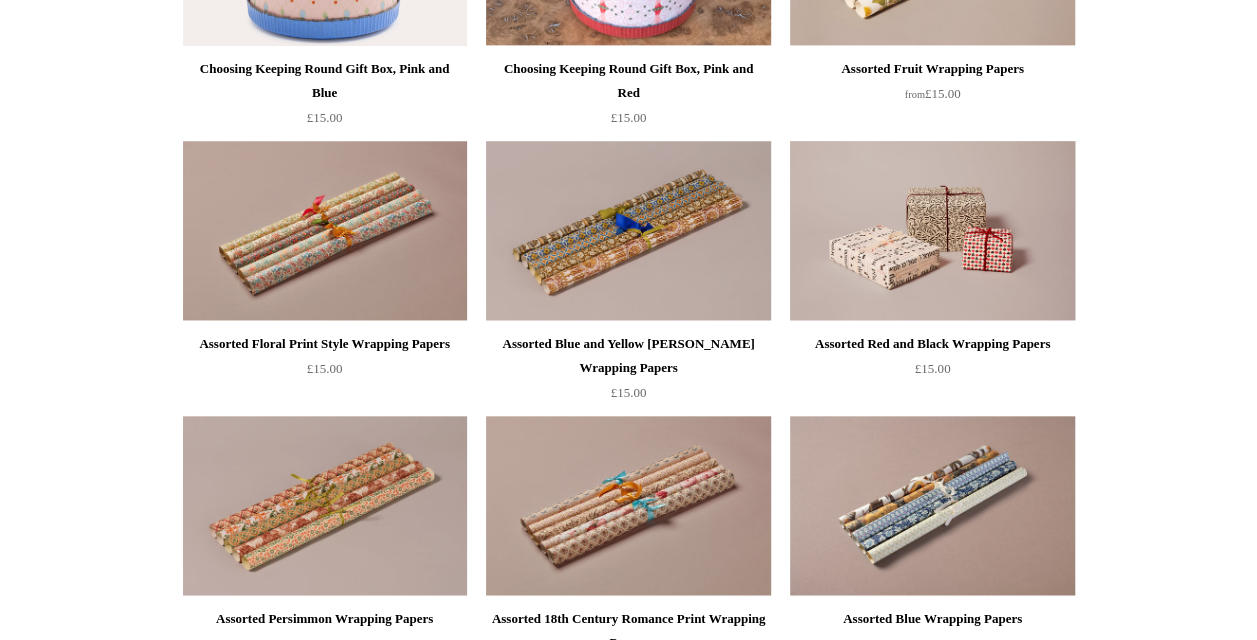 scroll, scrollTop: 950, scrollLeft: 0, axis: vertical 